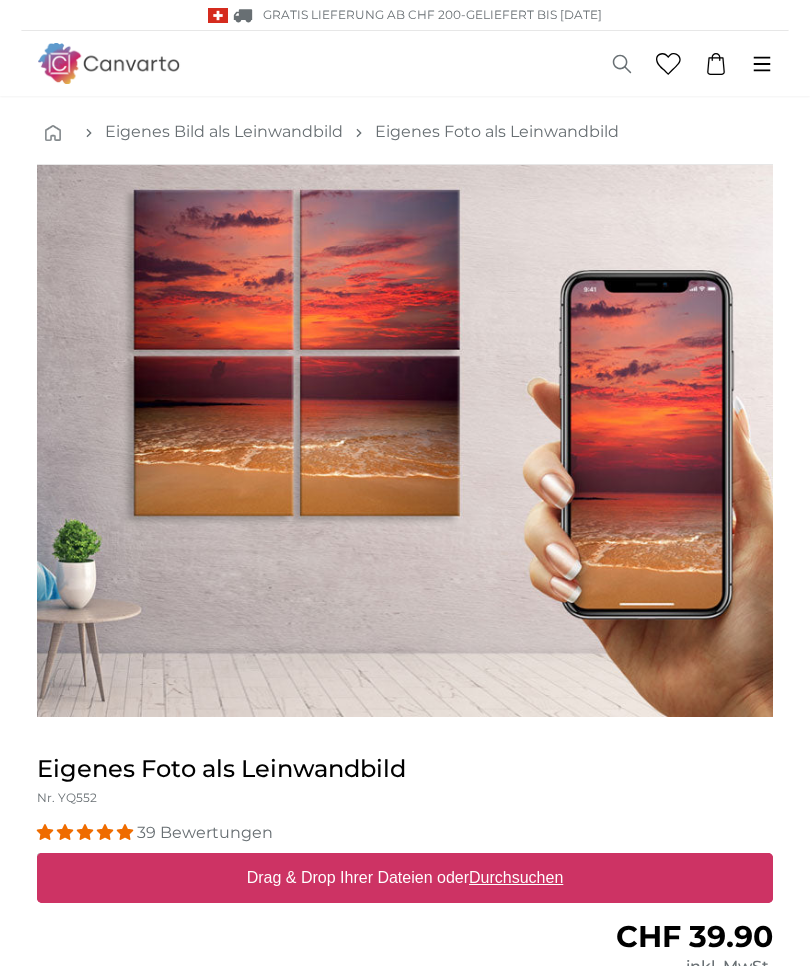 scroll, scrollTop: 0, scrollLeft: 0, axis: both 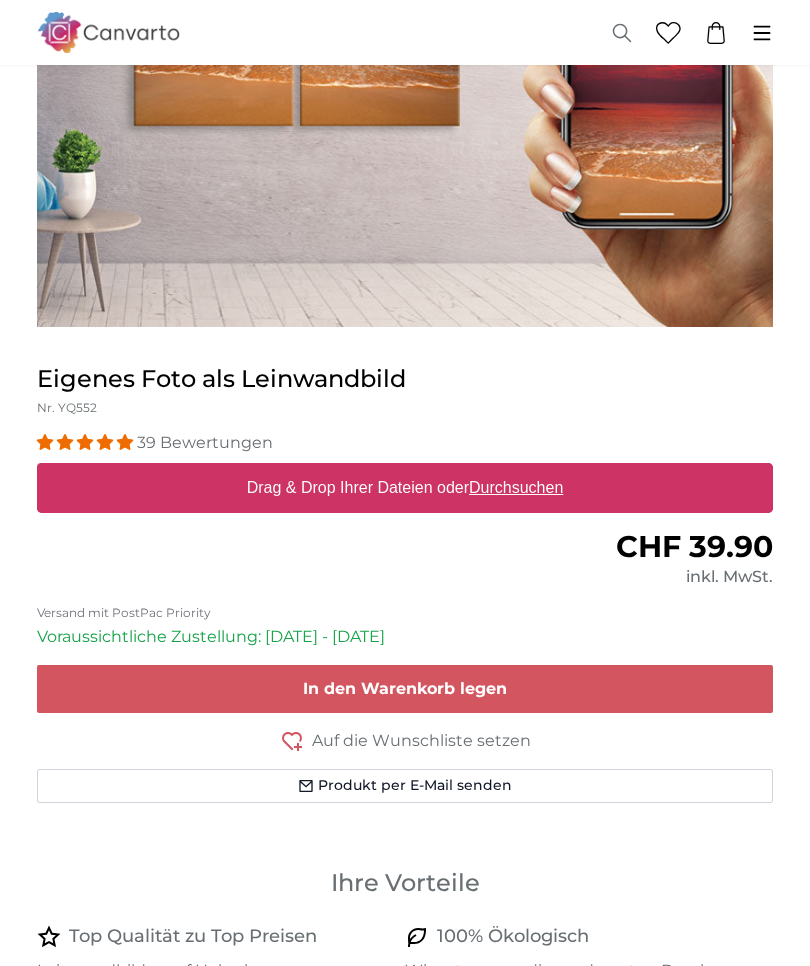 click on "Durchsuchen" at bounding box center [516, 487] 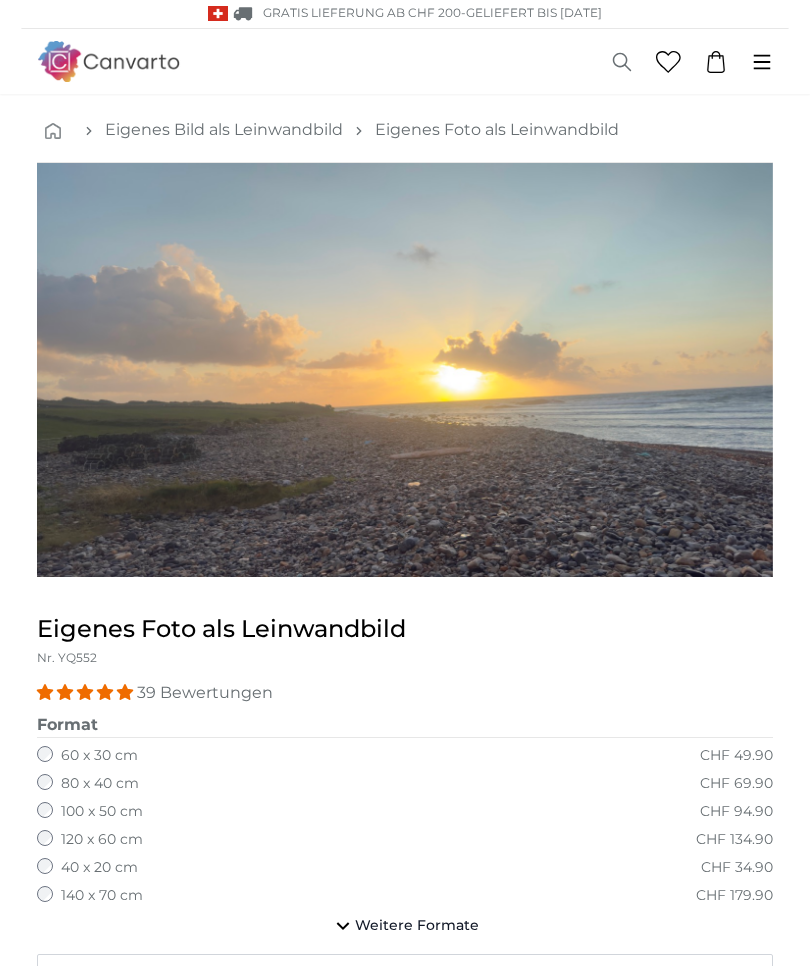 scroll, scrollTop: 0, scrollLeft: 0, axis: both 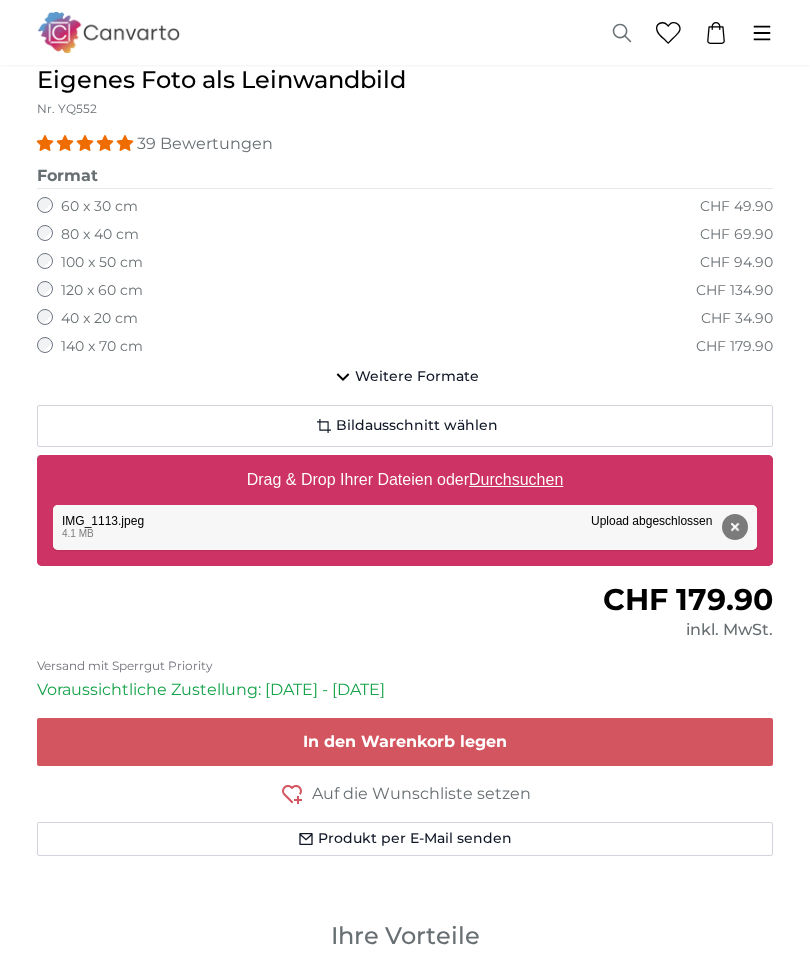 click on "Bildausschnitt wählen" 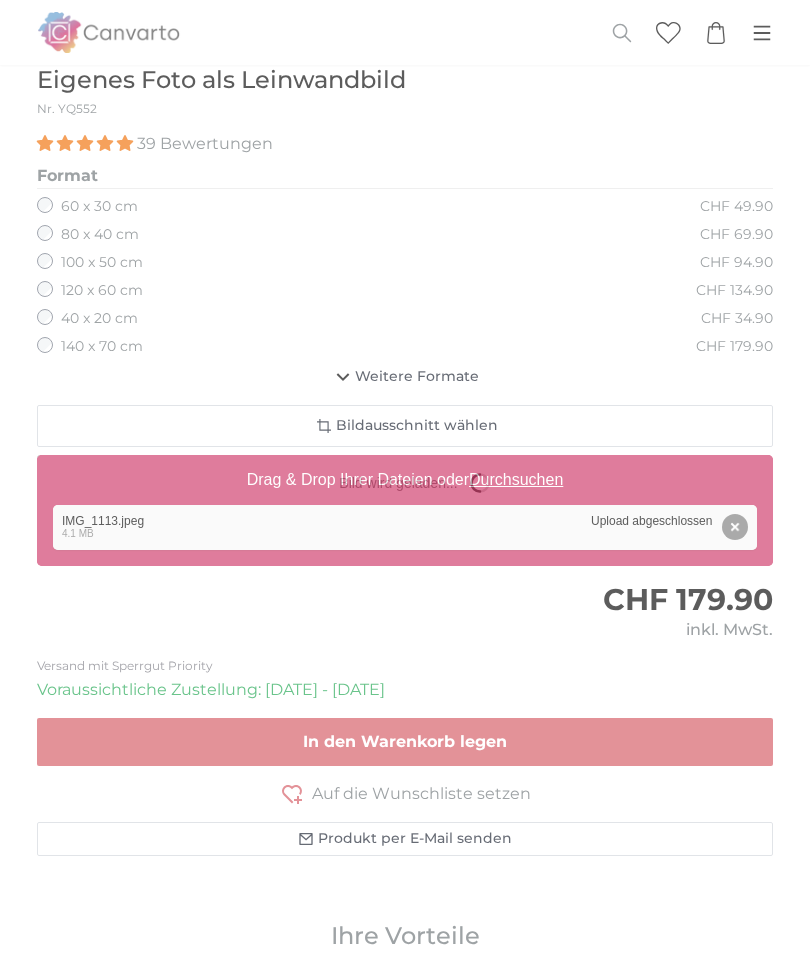 scroll, scrollTop: 69, scrollLeft: 0, axis: vertical 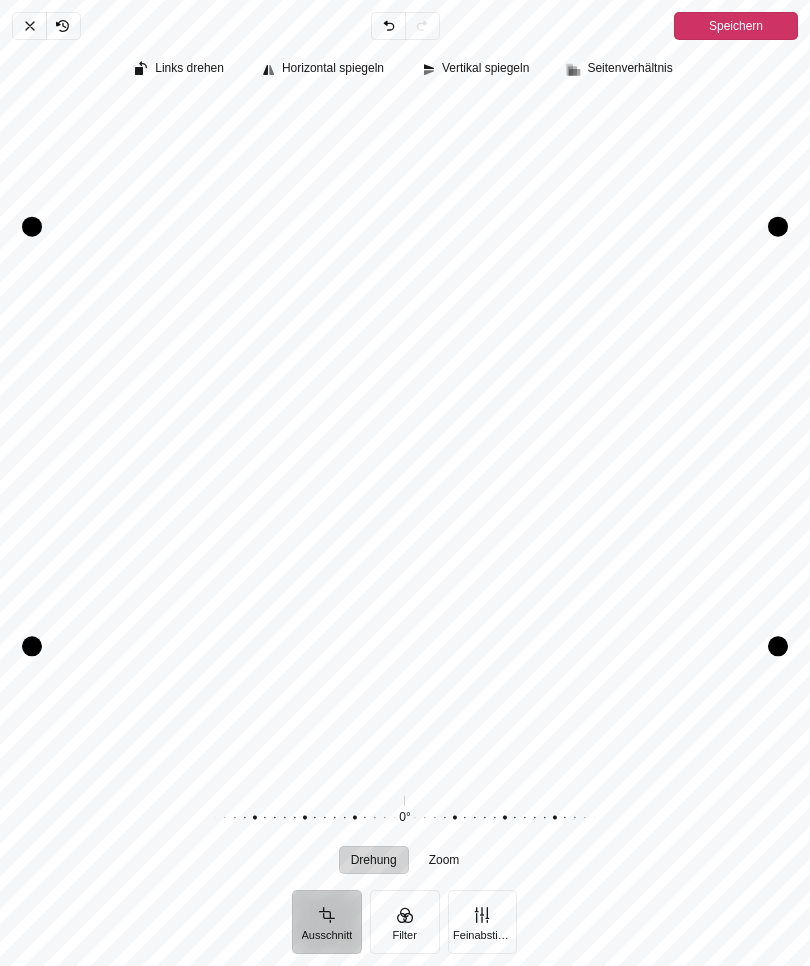 click on "Zoom" at bounding box center (444, 860) 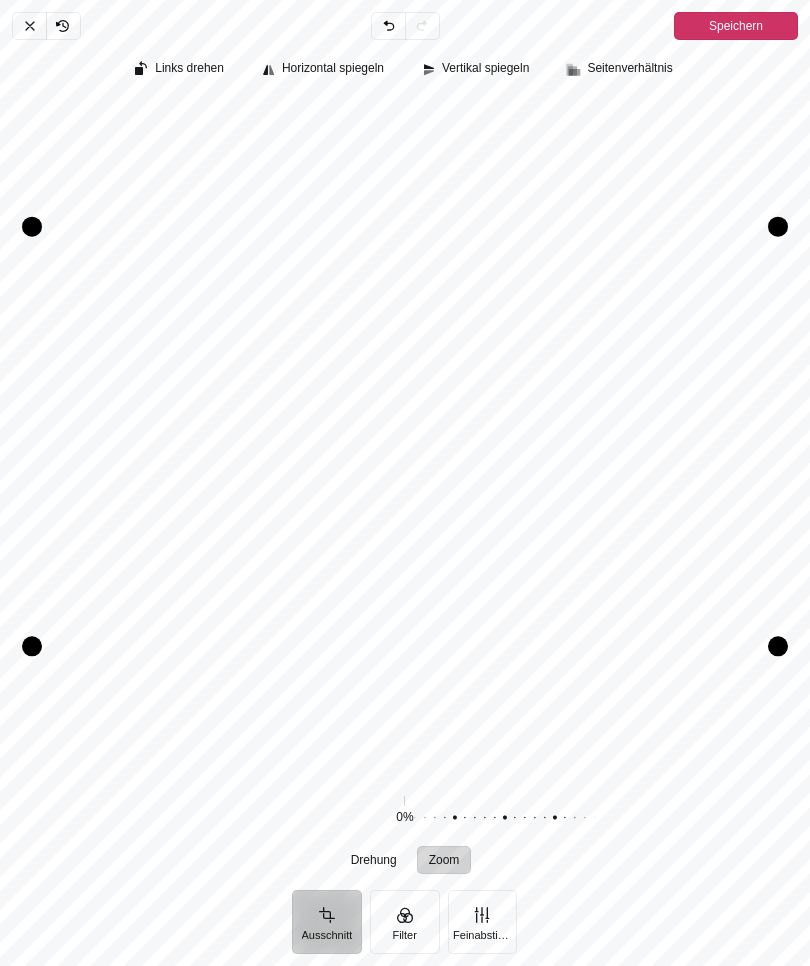 click on "Ausschnitt" at bounding box center [327, 922] 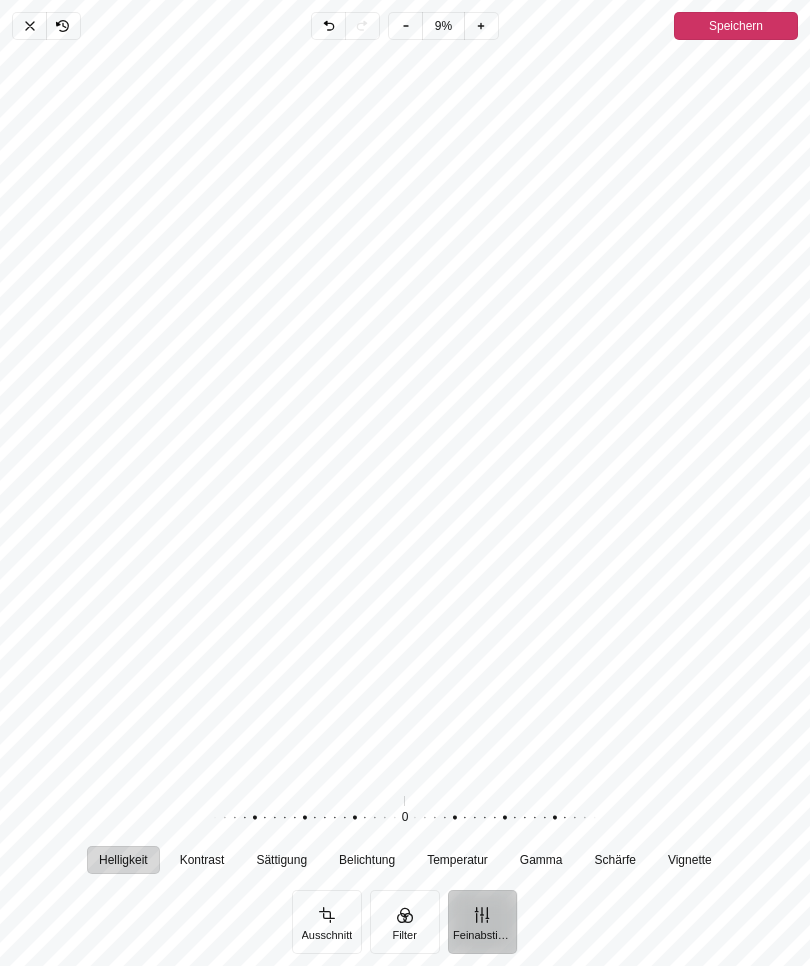 click on "Filter" at bounding box center [405, 922] 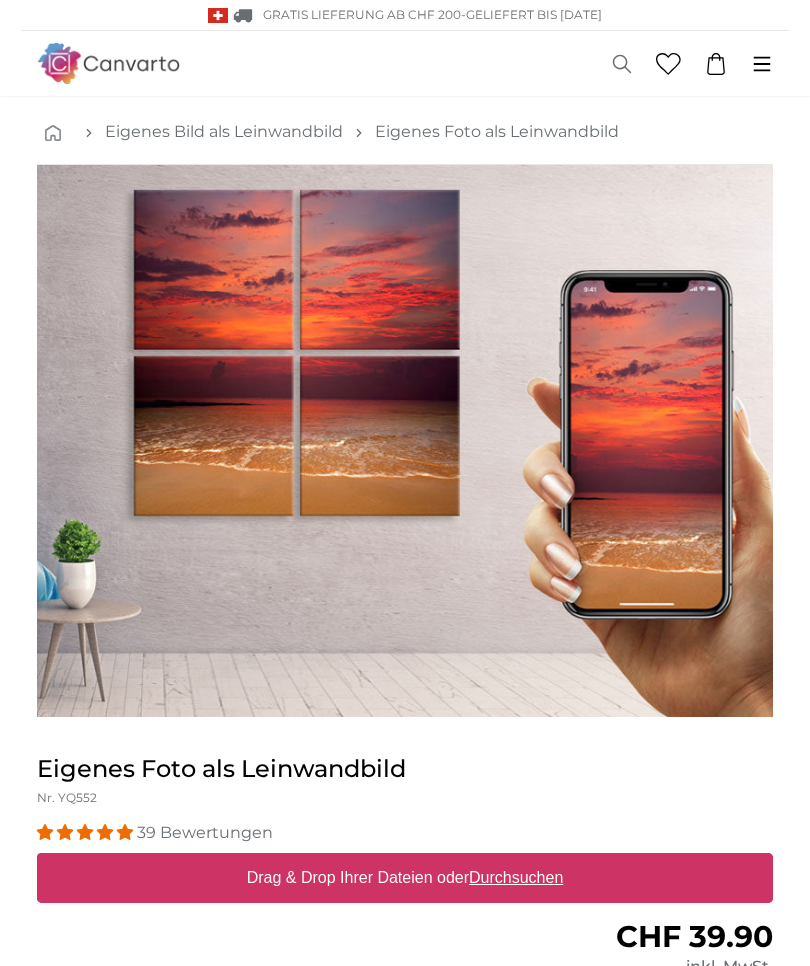scroll, scrollTop: 0, scrollLeft: 0, axis: both 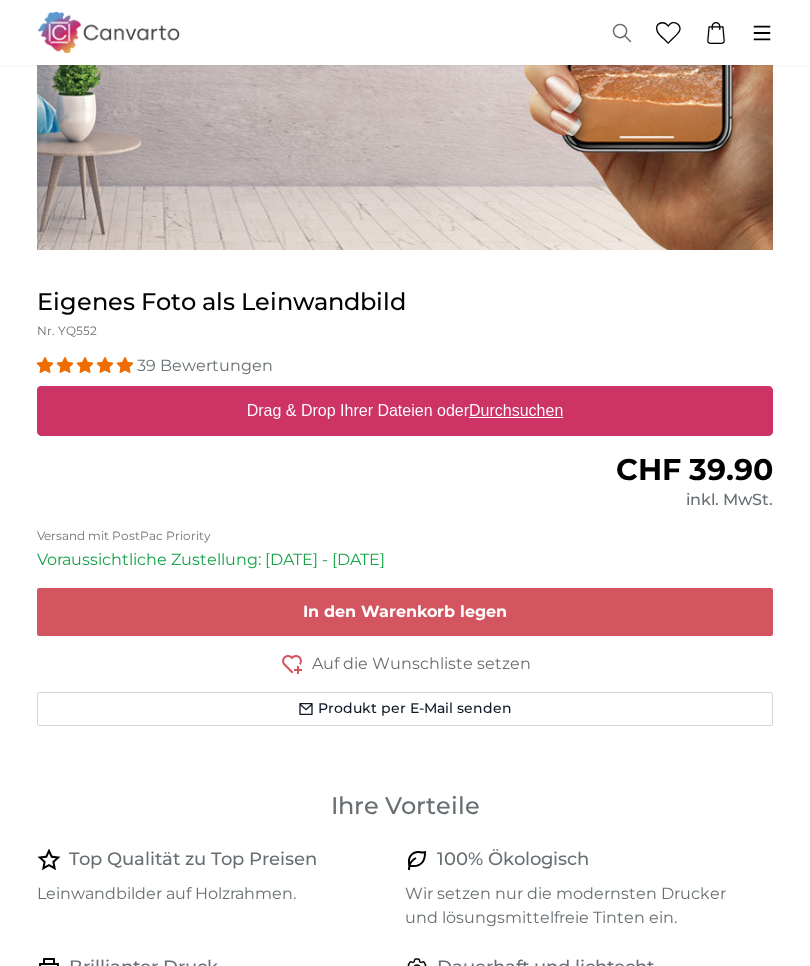 click on "Durchsuchen" at bounding box center [516, 410] 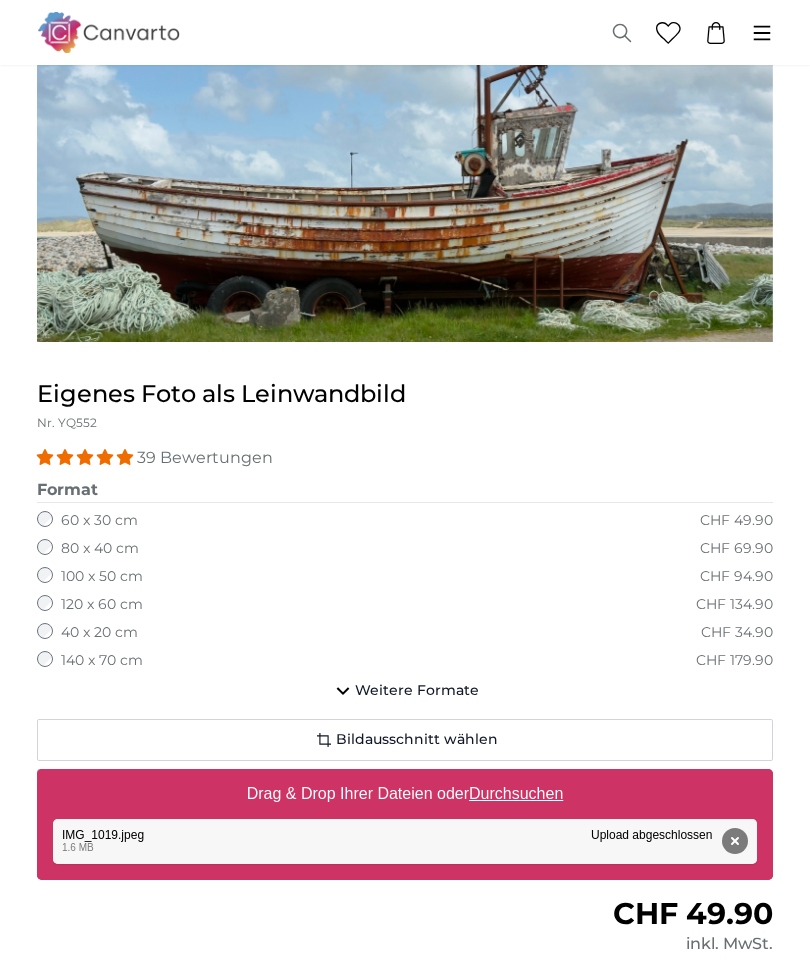 scroll, scrollTop: 237, scrollLeft: 0, axis: vertical 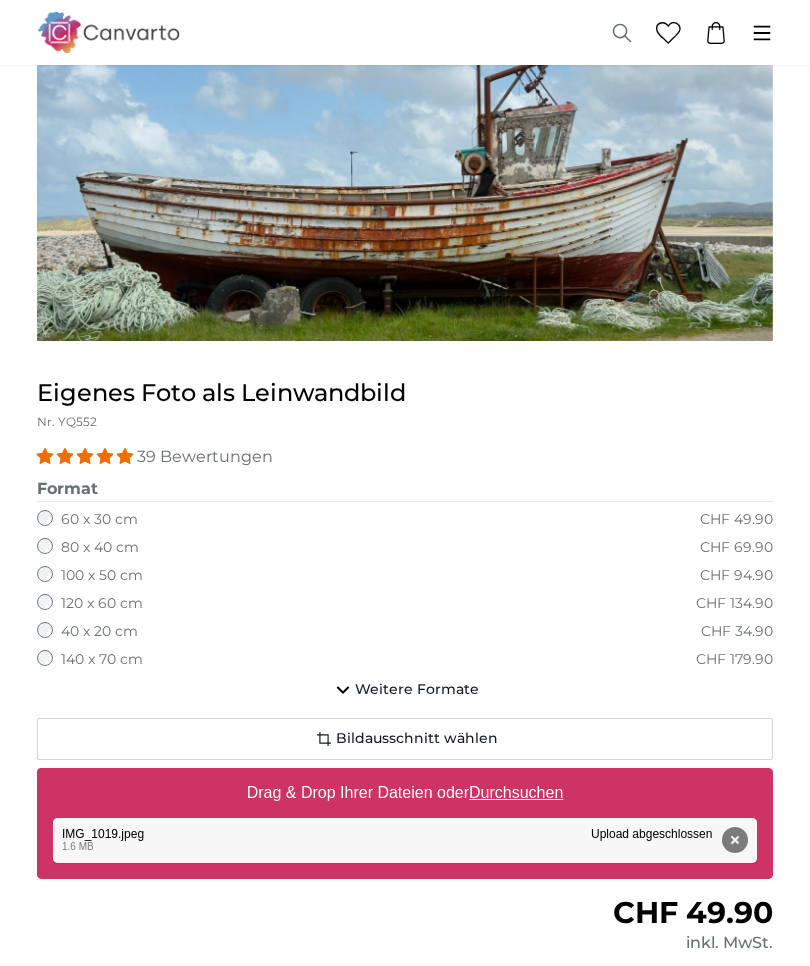 click on "Weitere Formate" 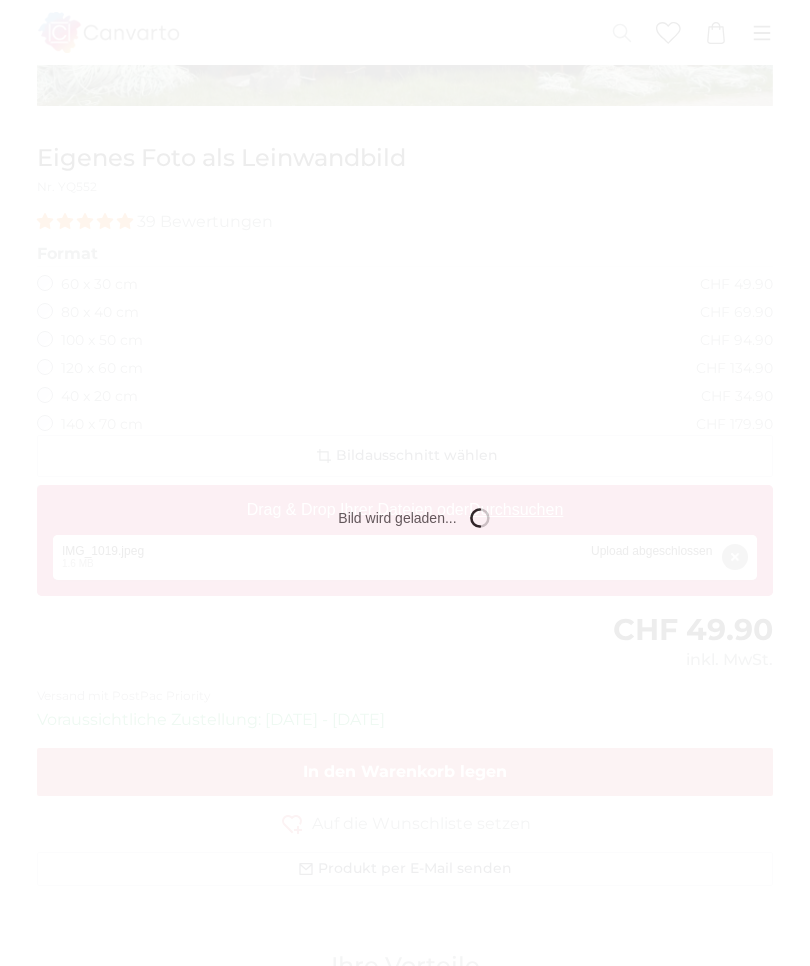 scroll, scrollTop: 0, scrollLeft: 0, axis: both 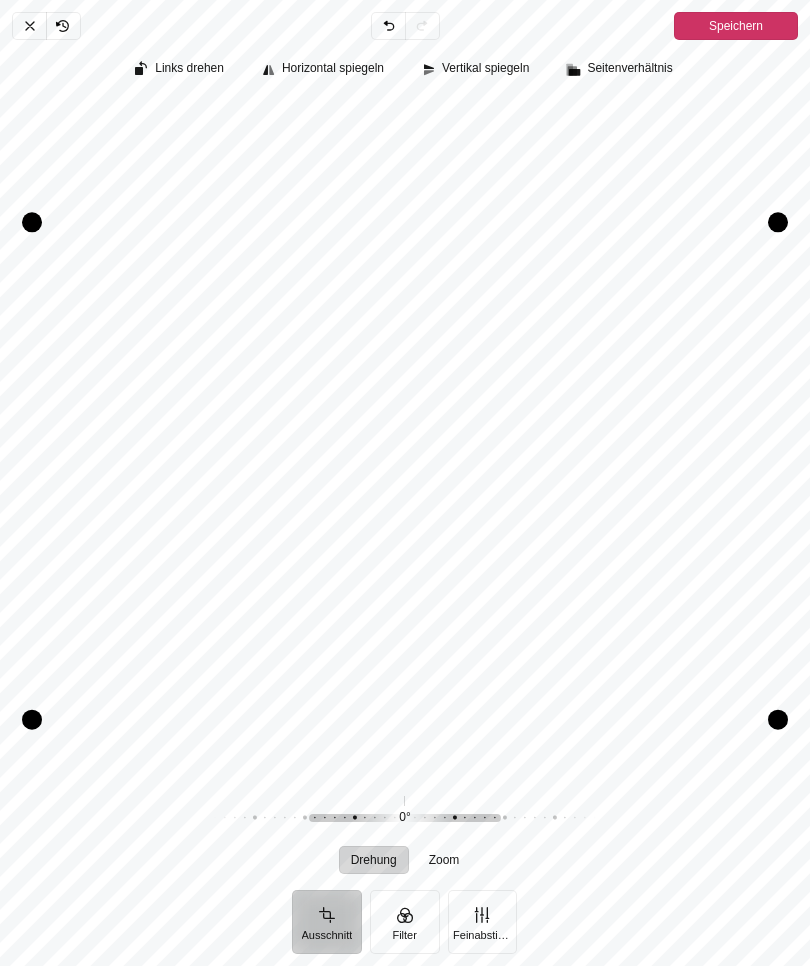 click 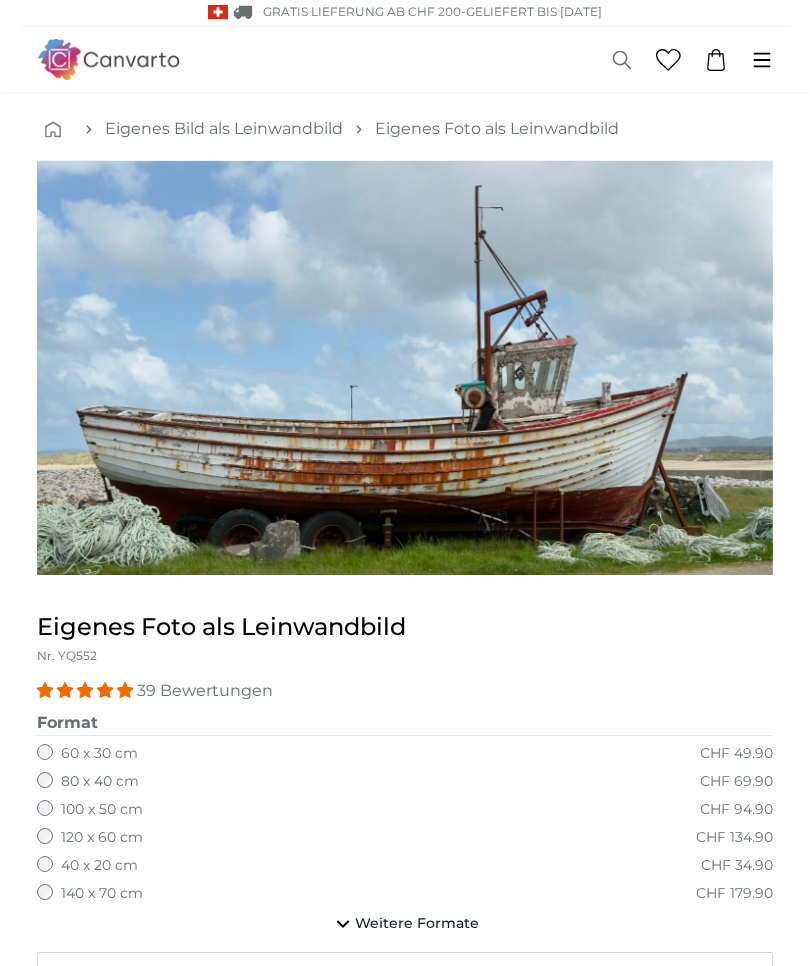 scroll, scrollTop: 0, scrollLeft: 0, axis: both 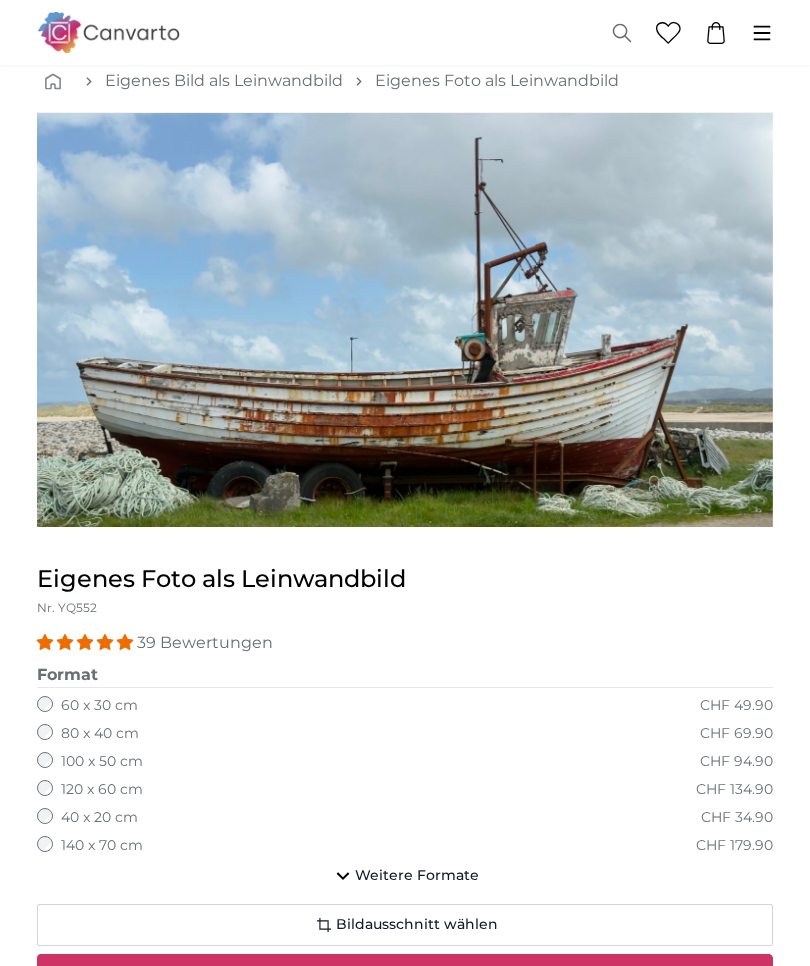 click on "120 x 60 cm" at bounding box center [102, 791] 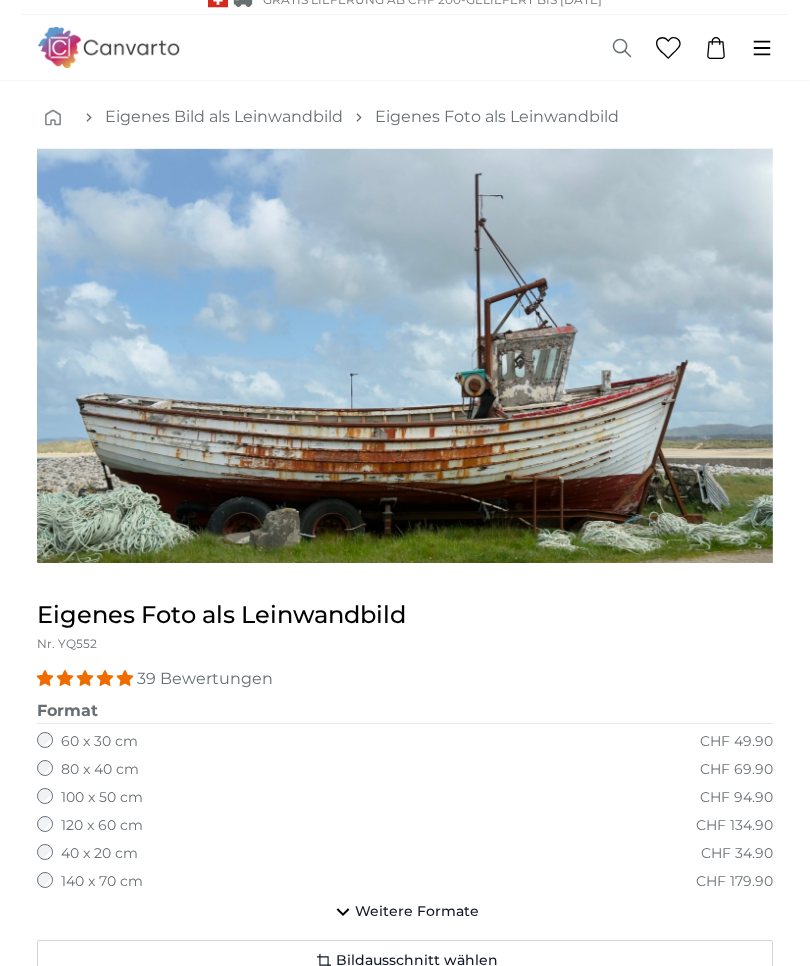 scroll, scrollTop: 0, scrollLeft: 0, axis: both 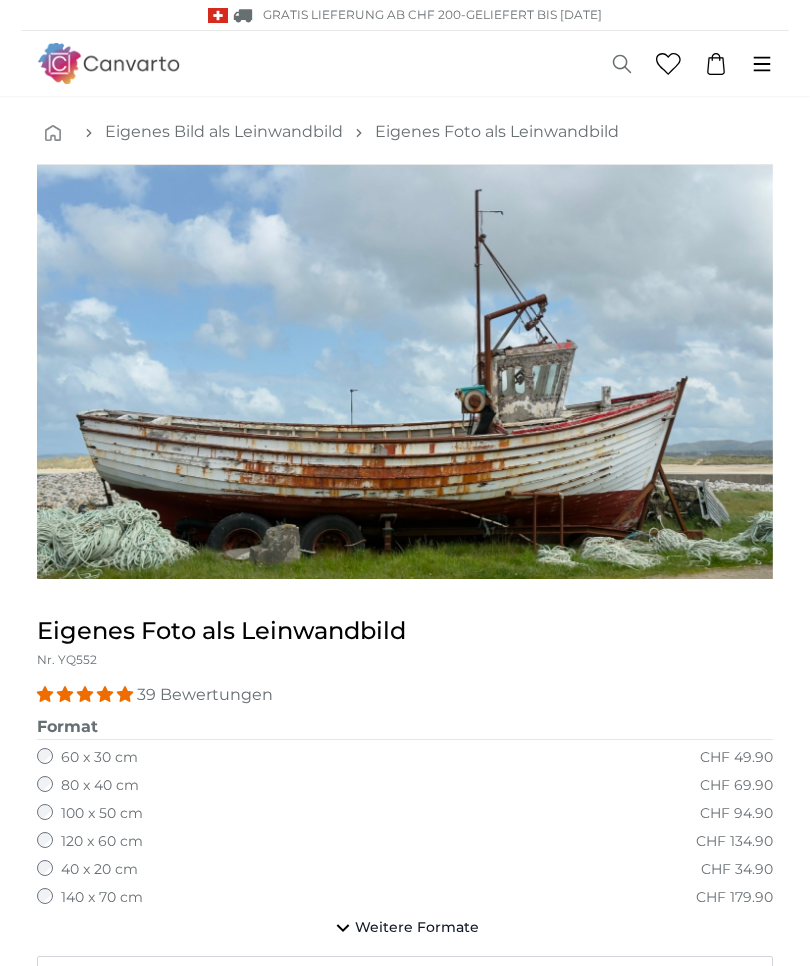 click on "Eigenes Foto als Leinwandbild" at bounding box center (497, 132) 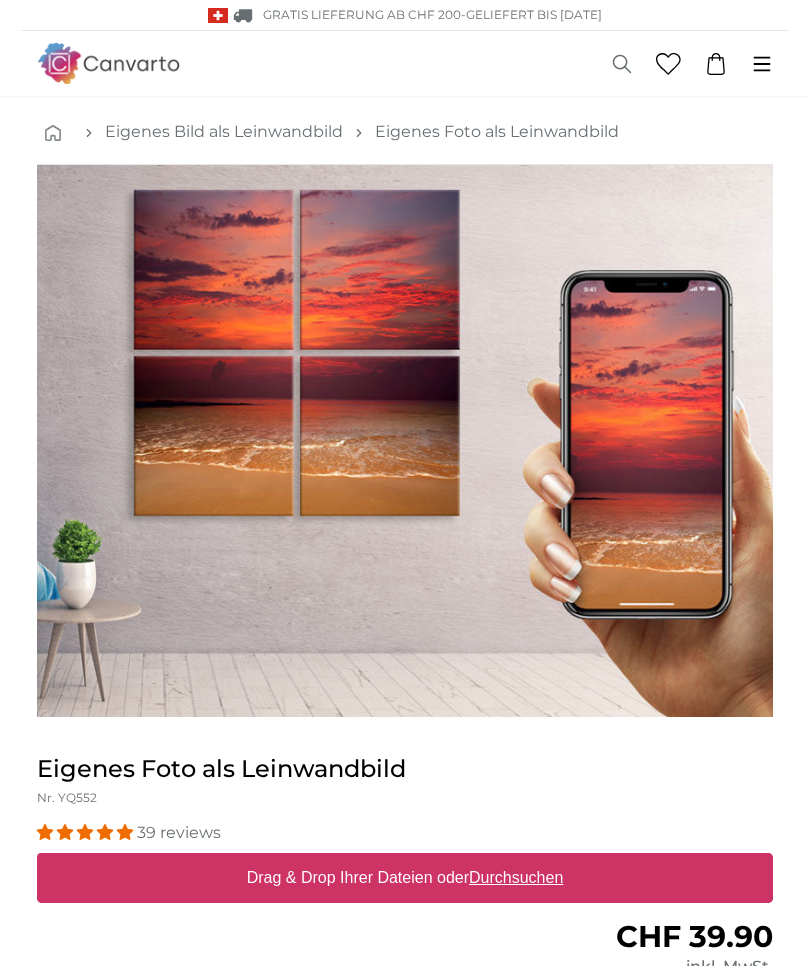click on "Drag & Drop Ihrer Dateien oder  Durchsuchen" at bounding box center (405, 878) 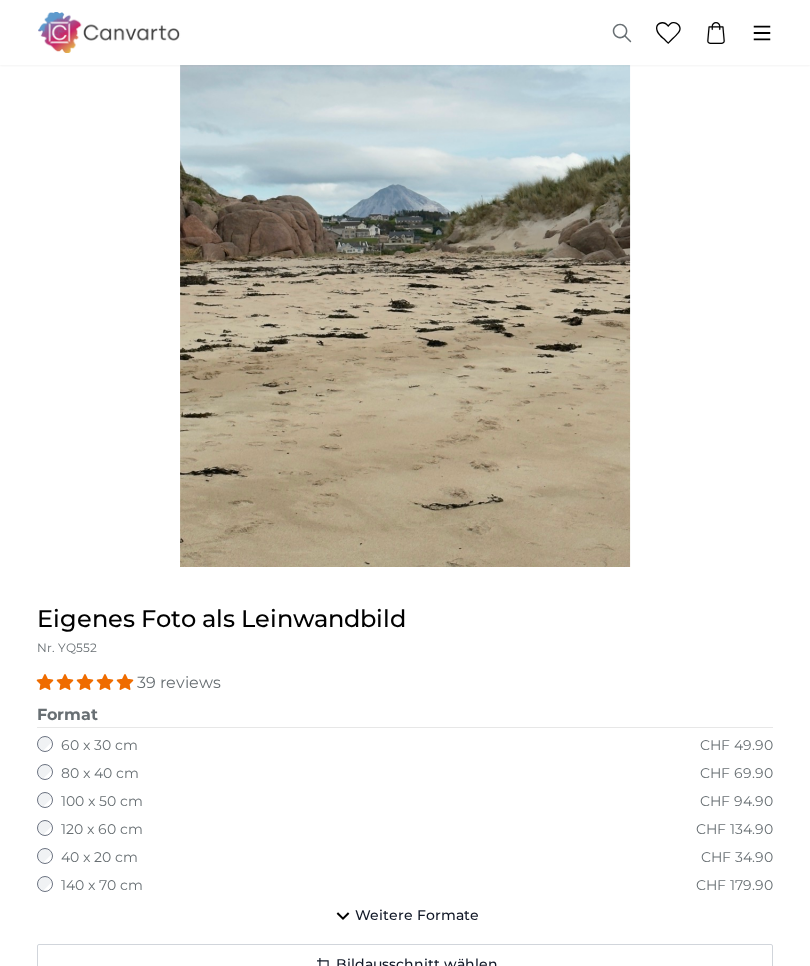 scroll, scrollTop: 449, scrollLeft: 0, axis: vertical 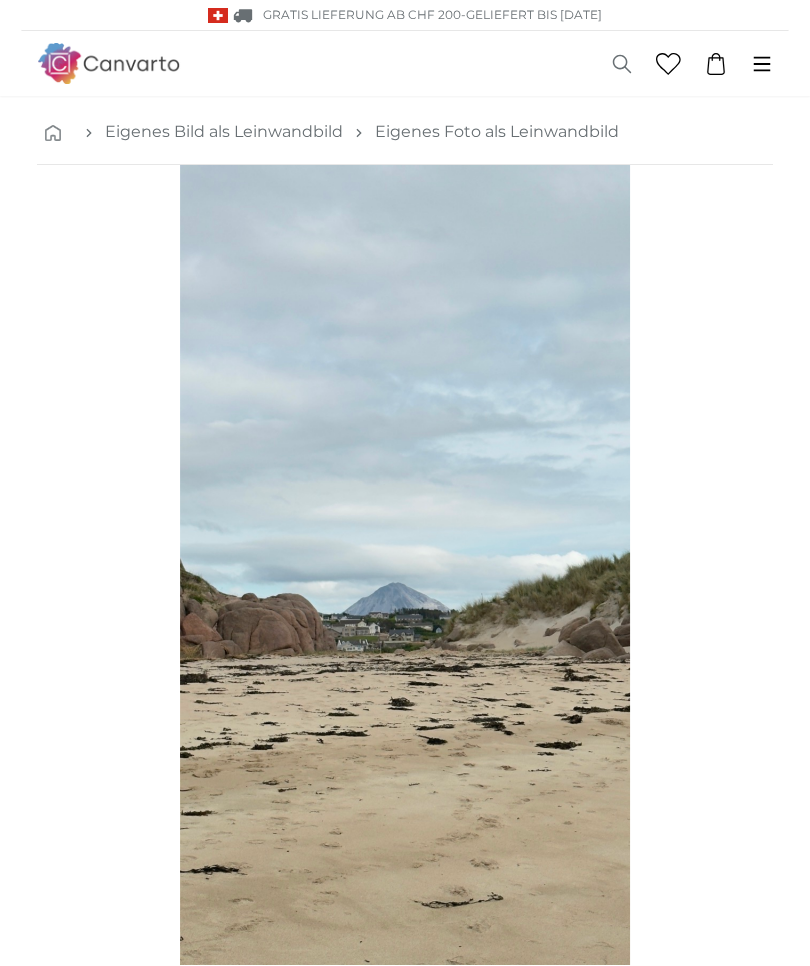 click at bounding box center [405, 565] 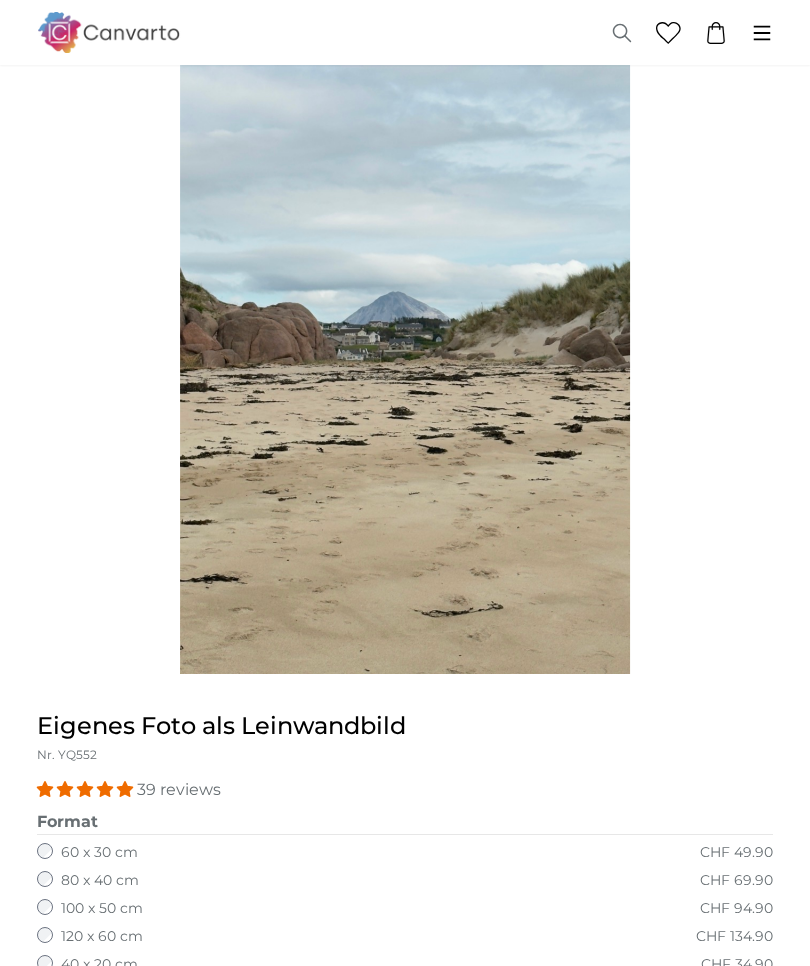 scroll, scrollTop: 306, scrollLeft: 0, axis: vertical 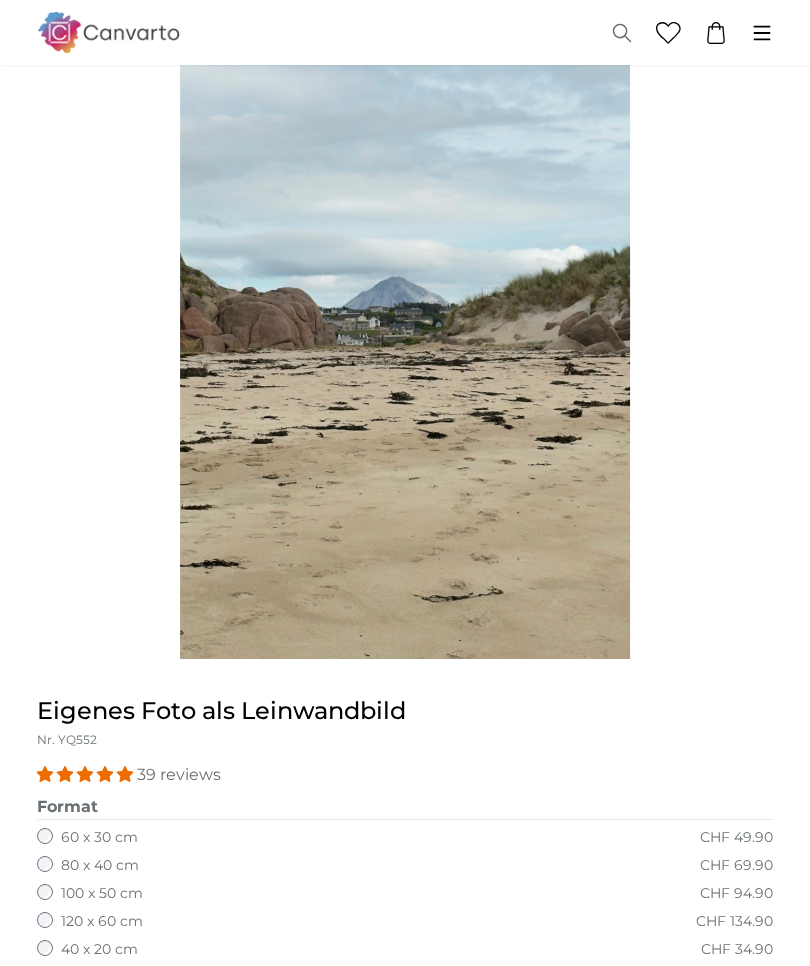 click at bounding box center [405, 259] 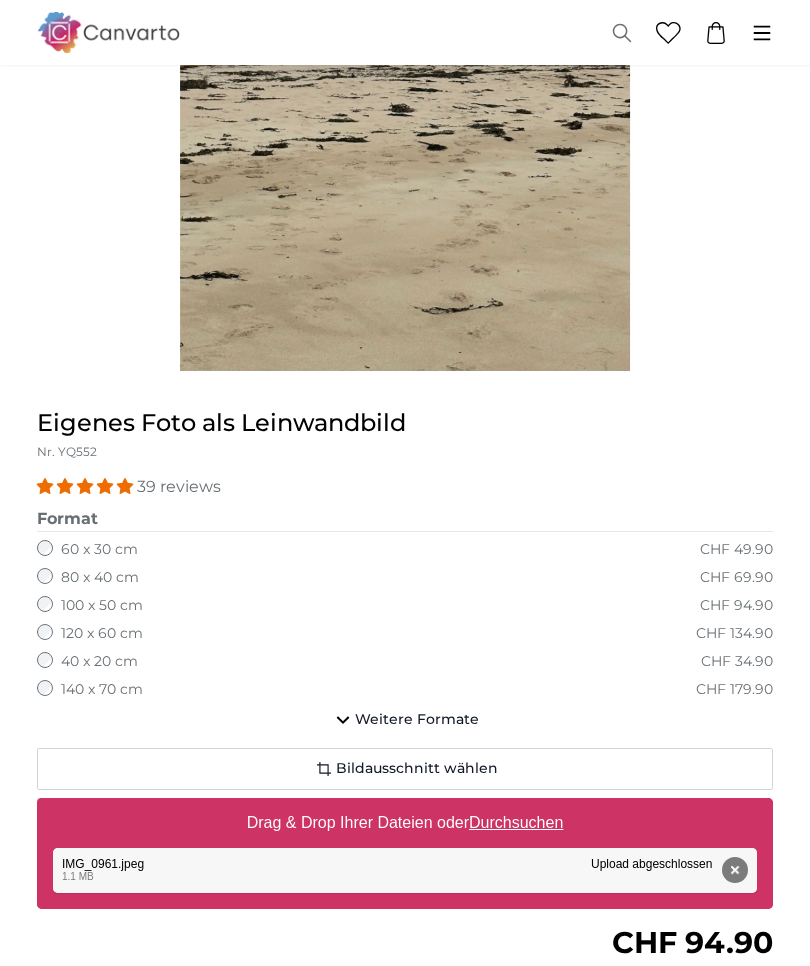 scroll, scrollTop: 594, scrollLeft: 0, axis: vertical 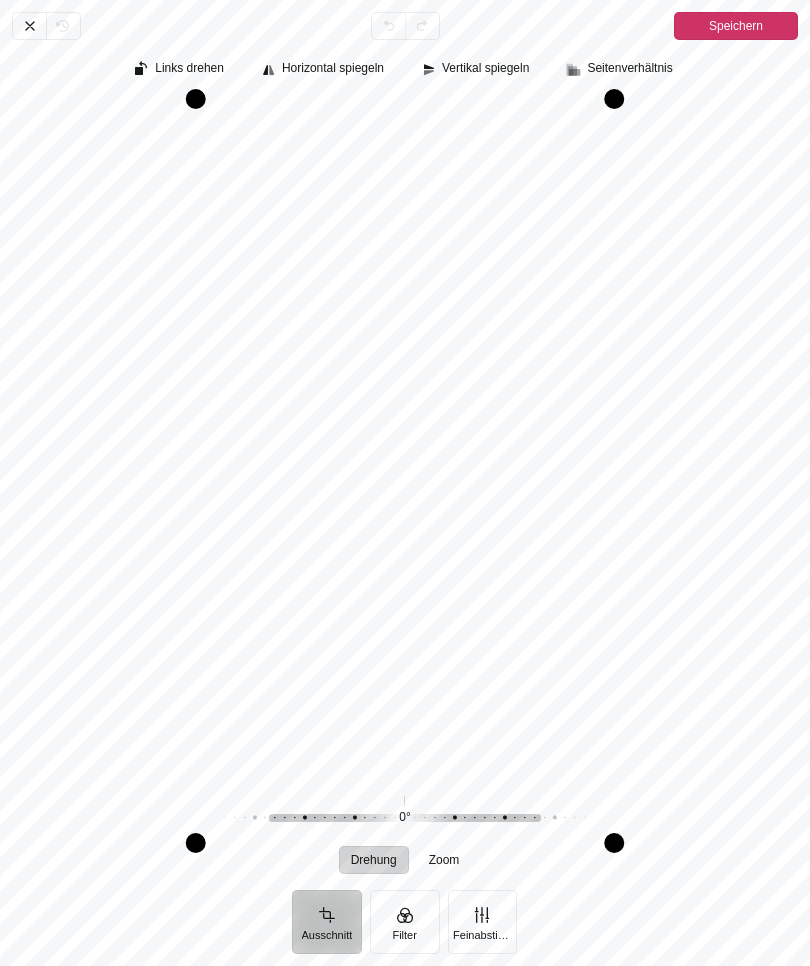click on "Ausschnitt" at bounding box center [327, 922] 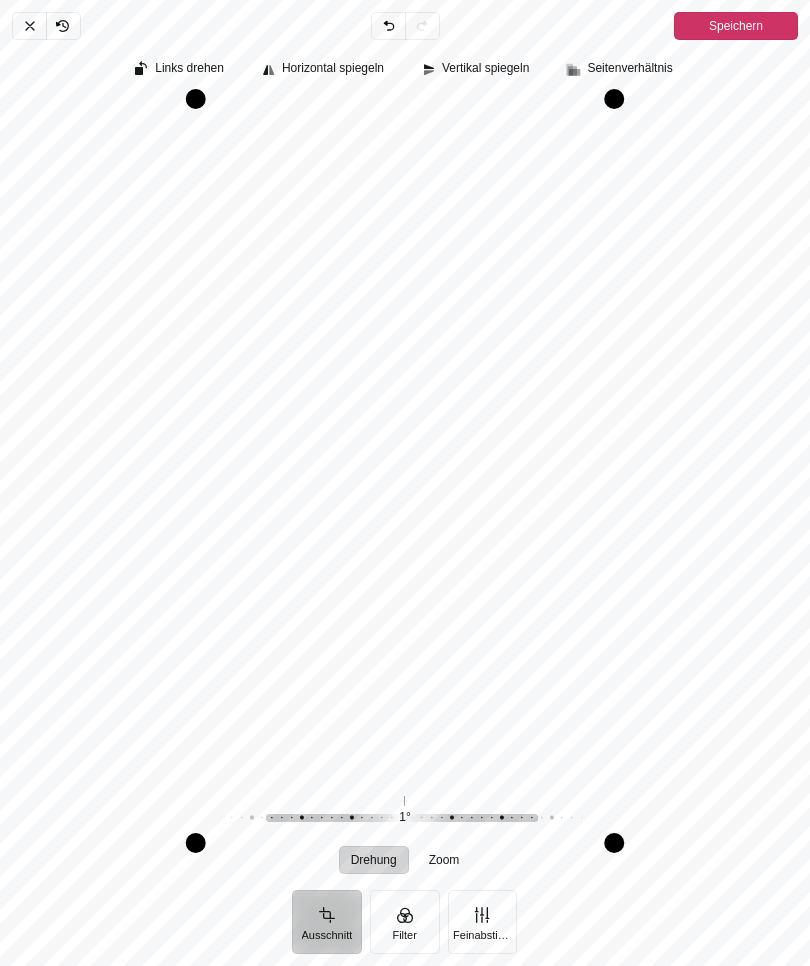 click on "Horizontal spiegeln" 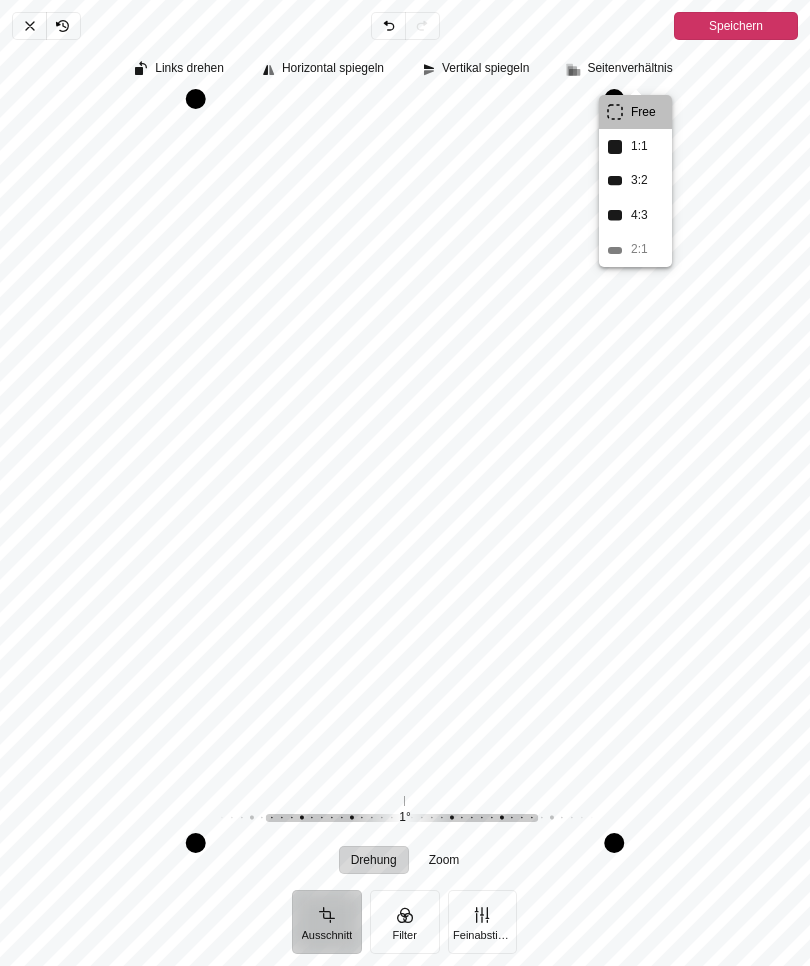 click on "Horizontal spiegeln" at bounding box center (333, 68) 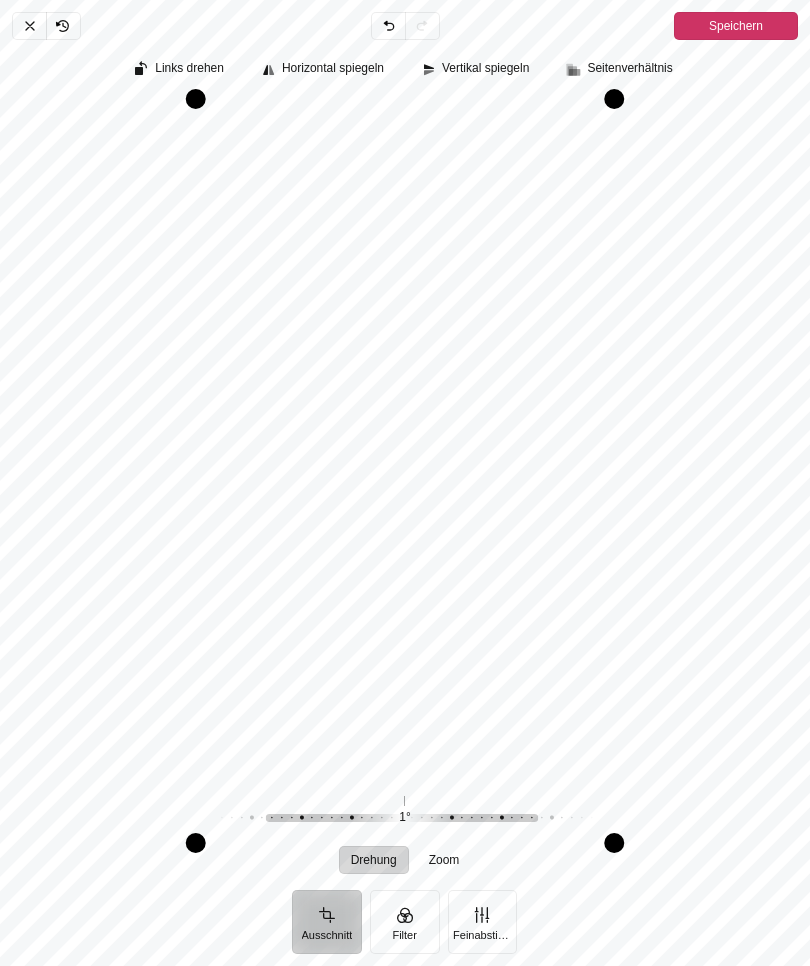 click on "Links drehen" 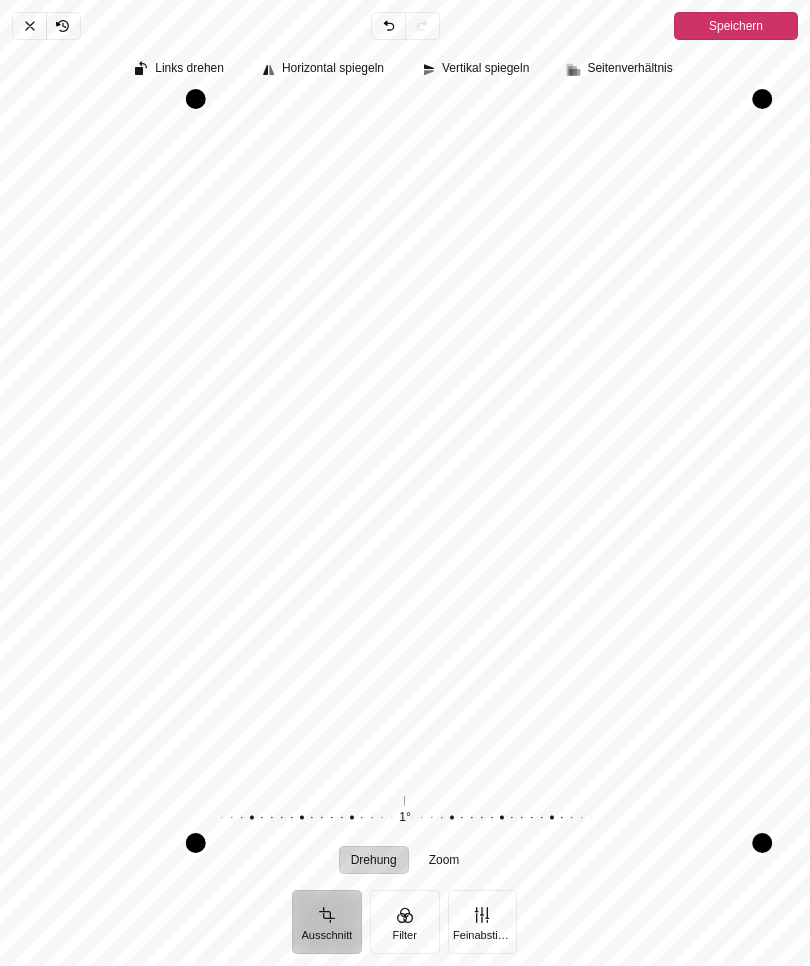 click 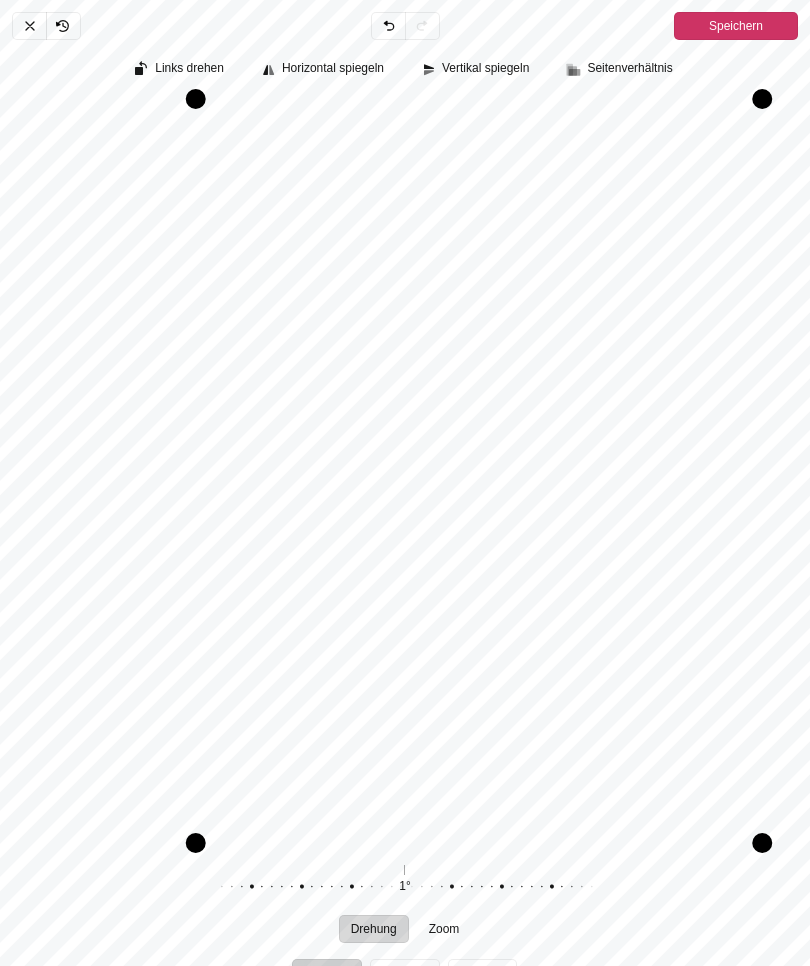 scroll, scrollTop: 594, scrollLeft: 0, axis: vertical 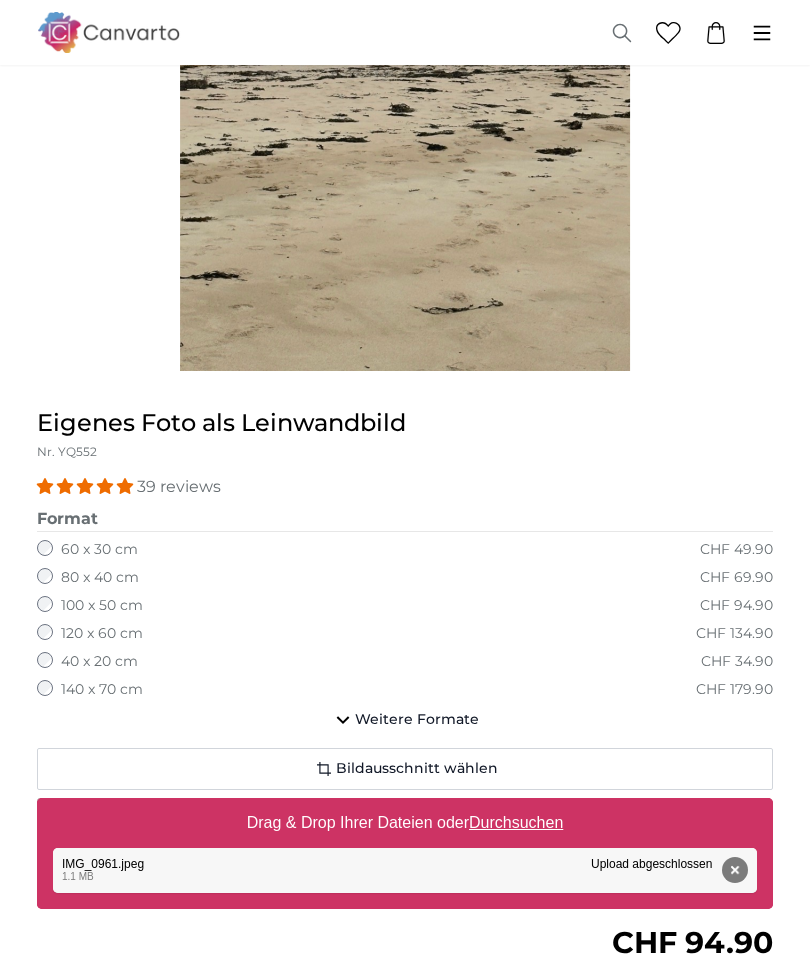 click on "Eigenes Bild als Leinwandbild
Eigenes Foto als Leinwandbild
Eigenes Foto als Leinwandbild" at bounding box center [405, 1353] 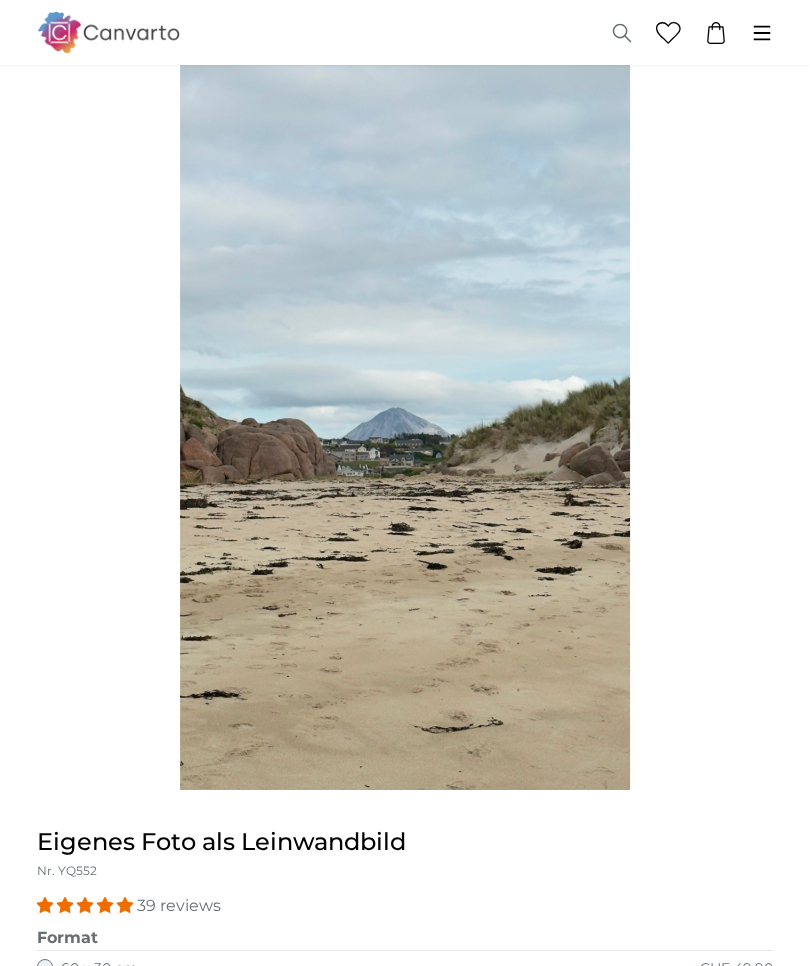 scroll, scrollTop: 166, scrollLeft: 0, axis: vertical 